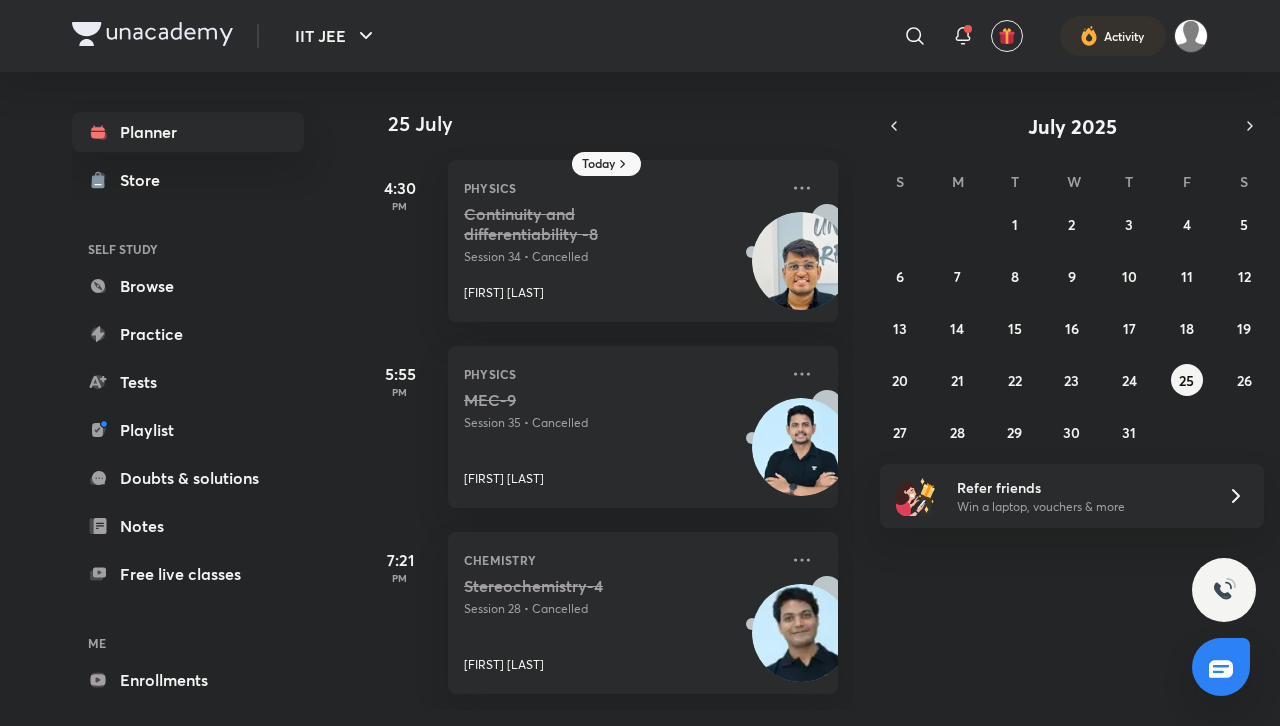 scroll, scrollTop: 0, scrollLeft: 0, axis: both 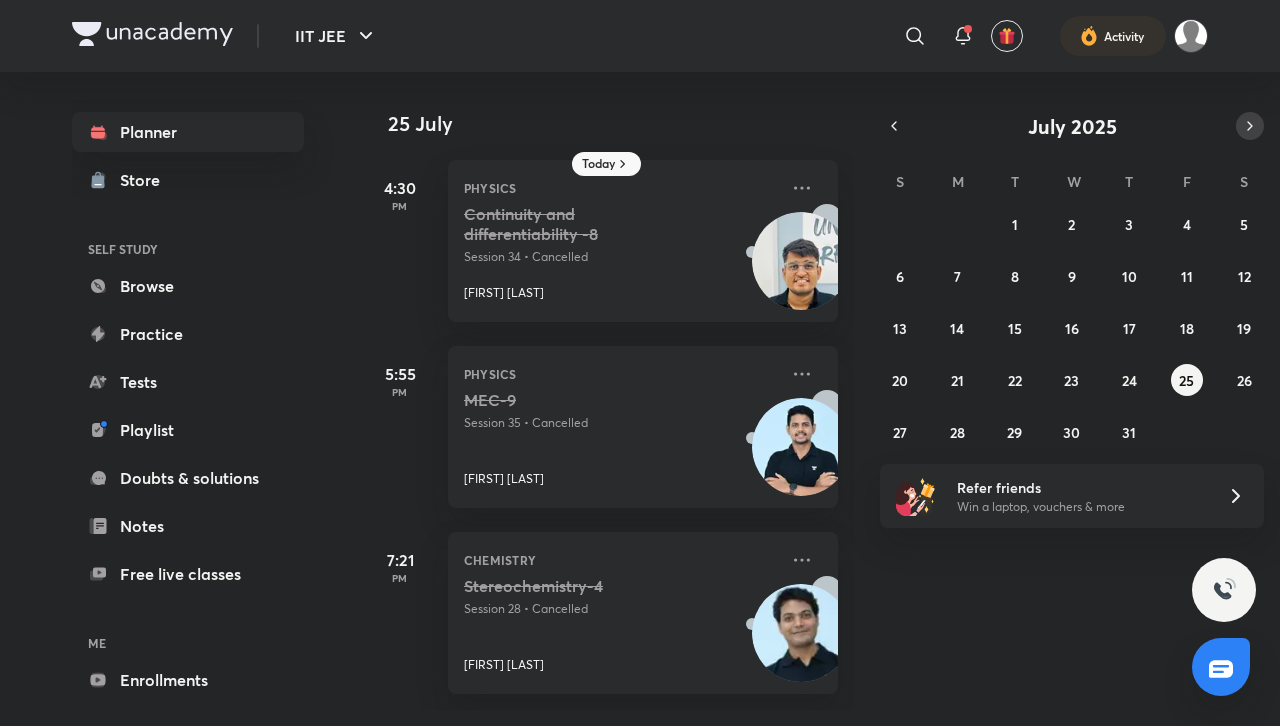 click 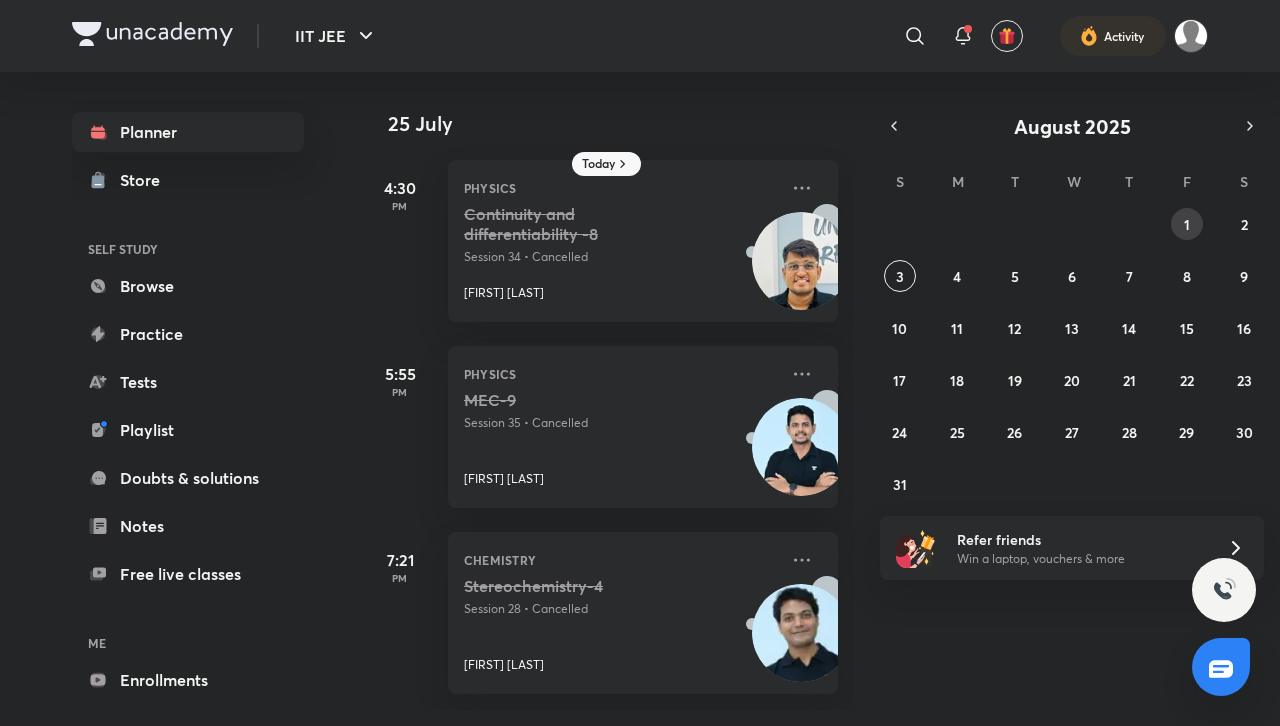 click on "1" at bounding box center [1187, 224] 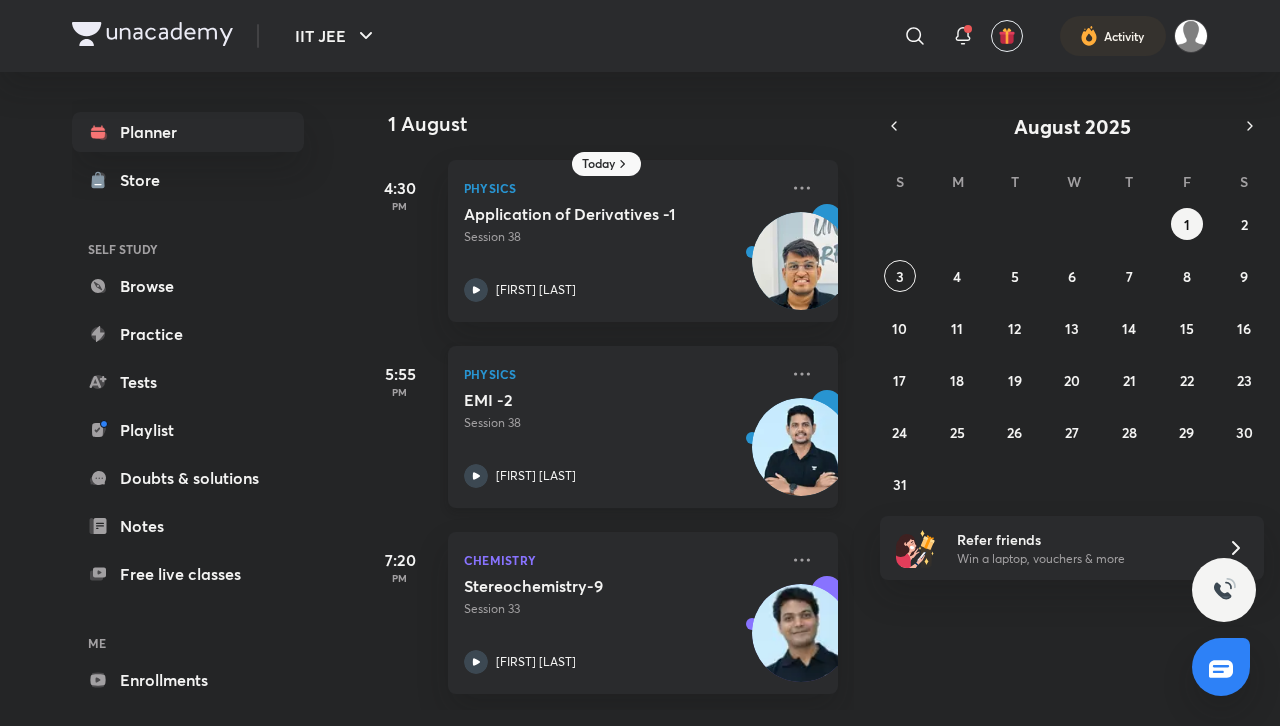 click on "EMI -2 Session 38 Shubham Sharma" at bounding box center [621, 439] 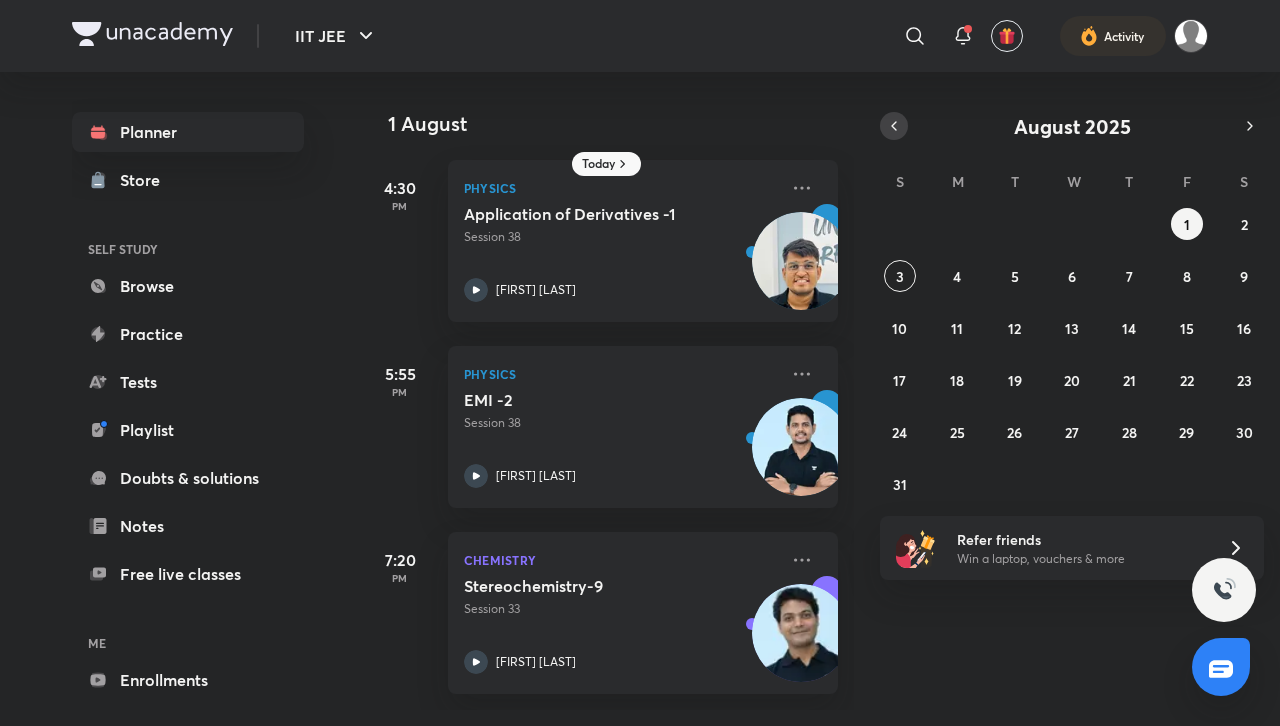 click at bounding box center [894, 126] 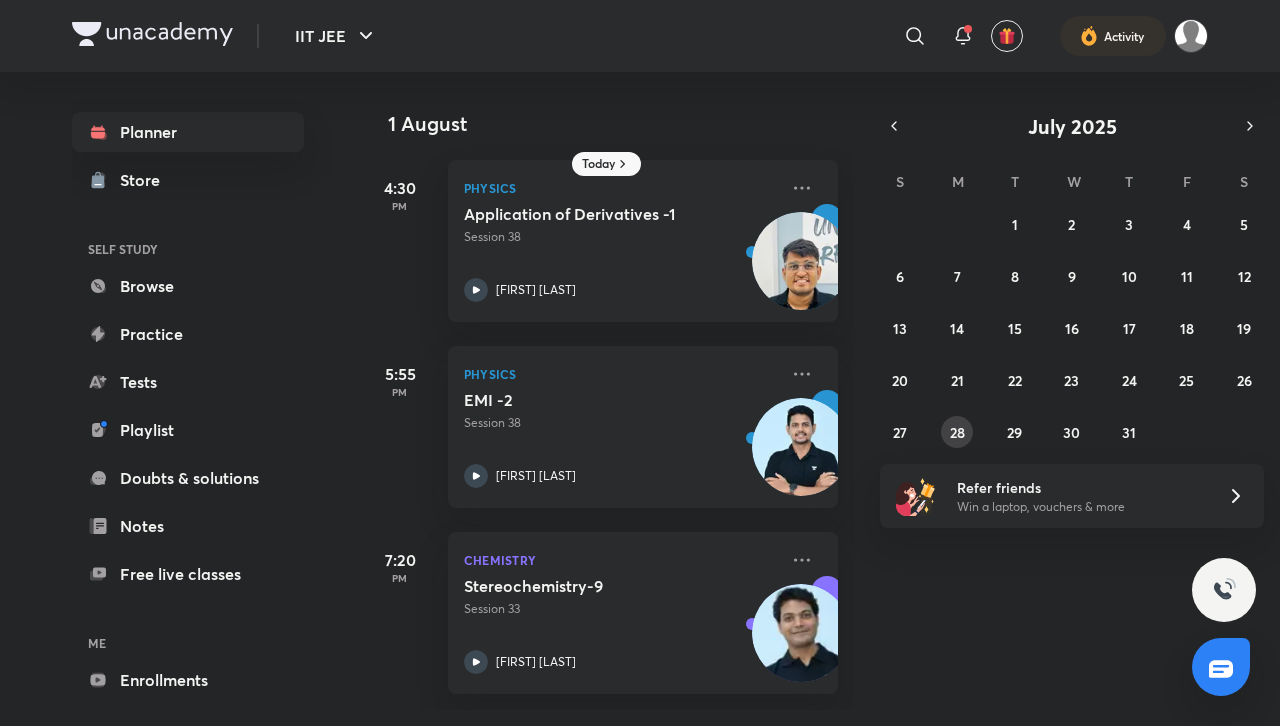 click on "29 30 1 2 3 4 5 6 7 8 9 10 11 12 13 14 15 16 17 18 19 20 21 22 23 24 25 26 27 28 29 30 31 1 2" at bounding box center [1072, 328] 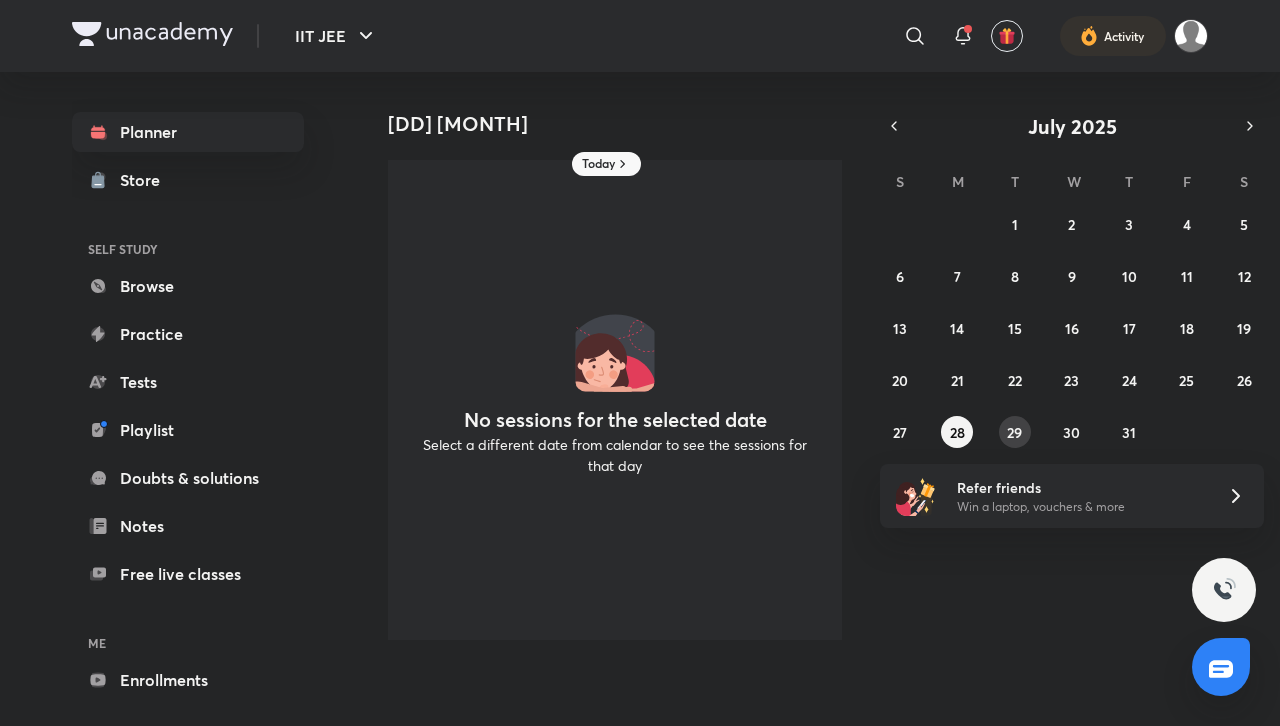 click on "29" at bounding box center (1015, 432) 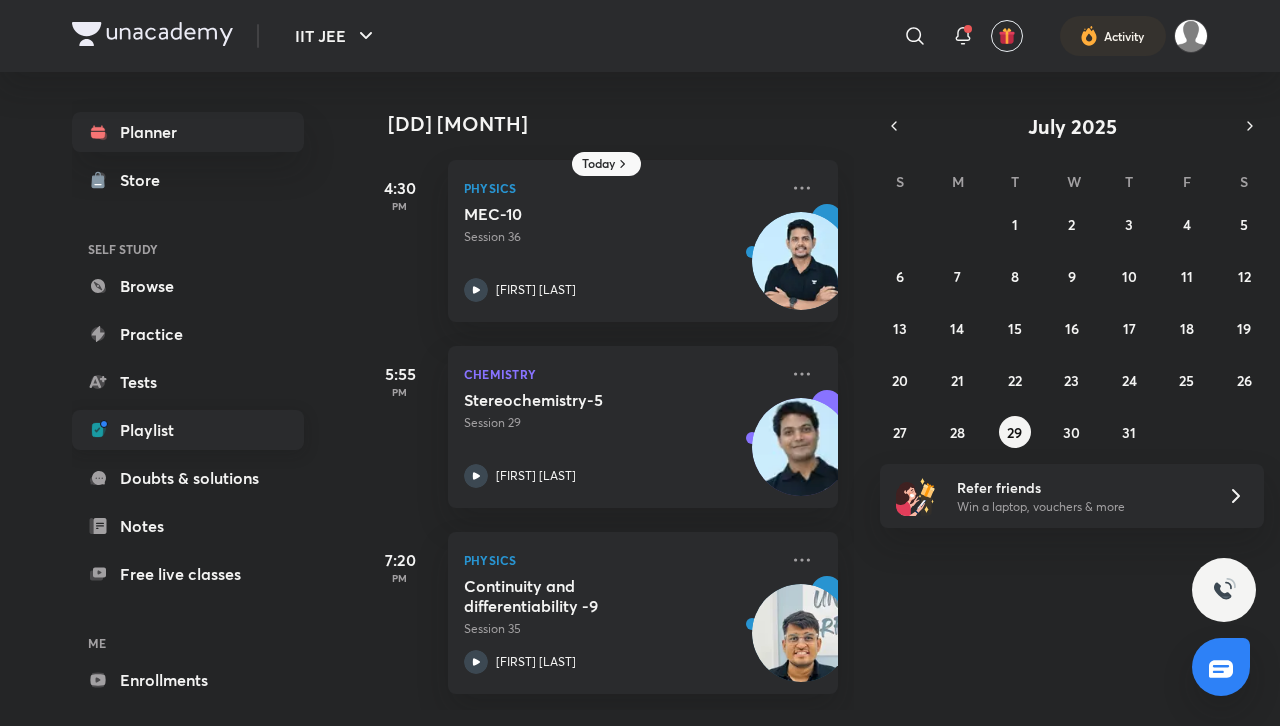 click on "Playlist" at bounding box center (188, 430) 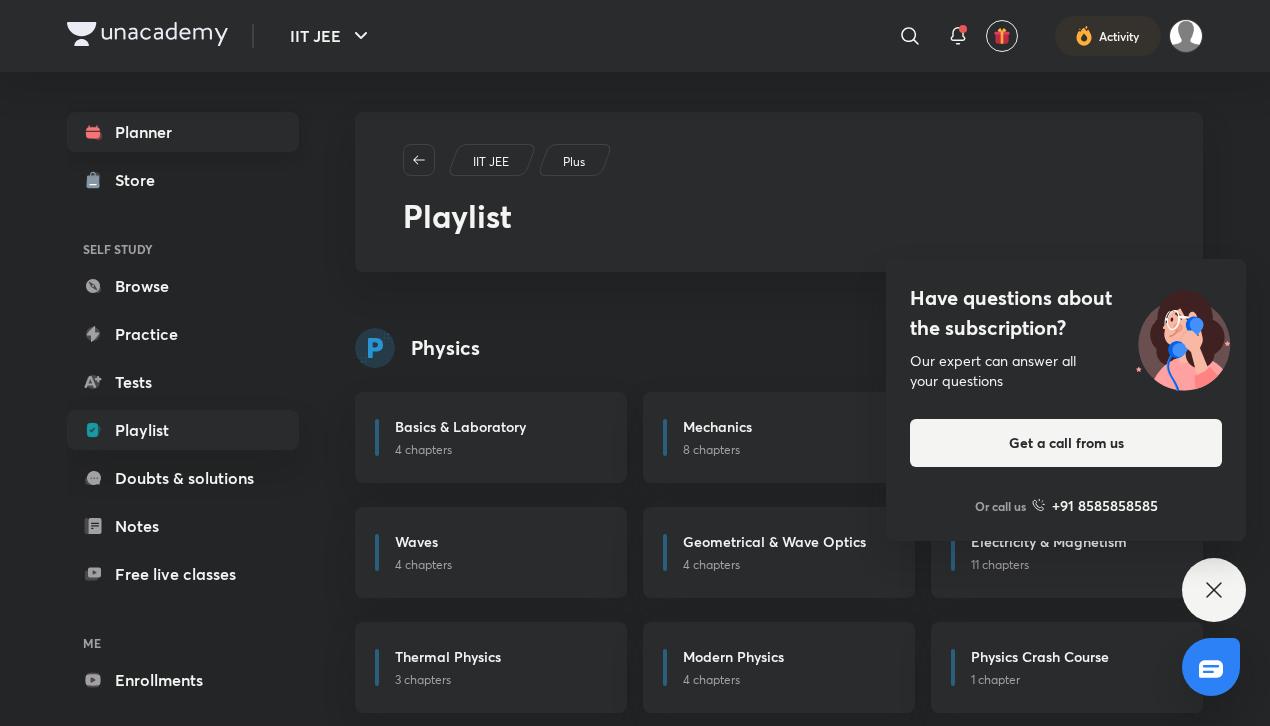 click on "Planner" at bounding box center (183, 132) 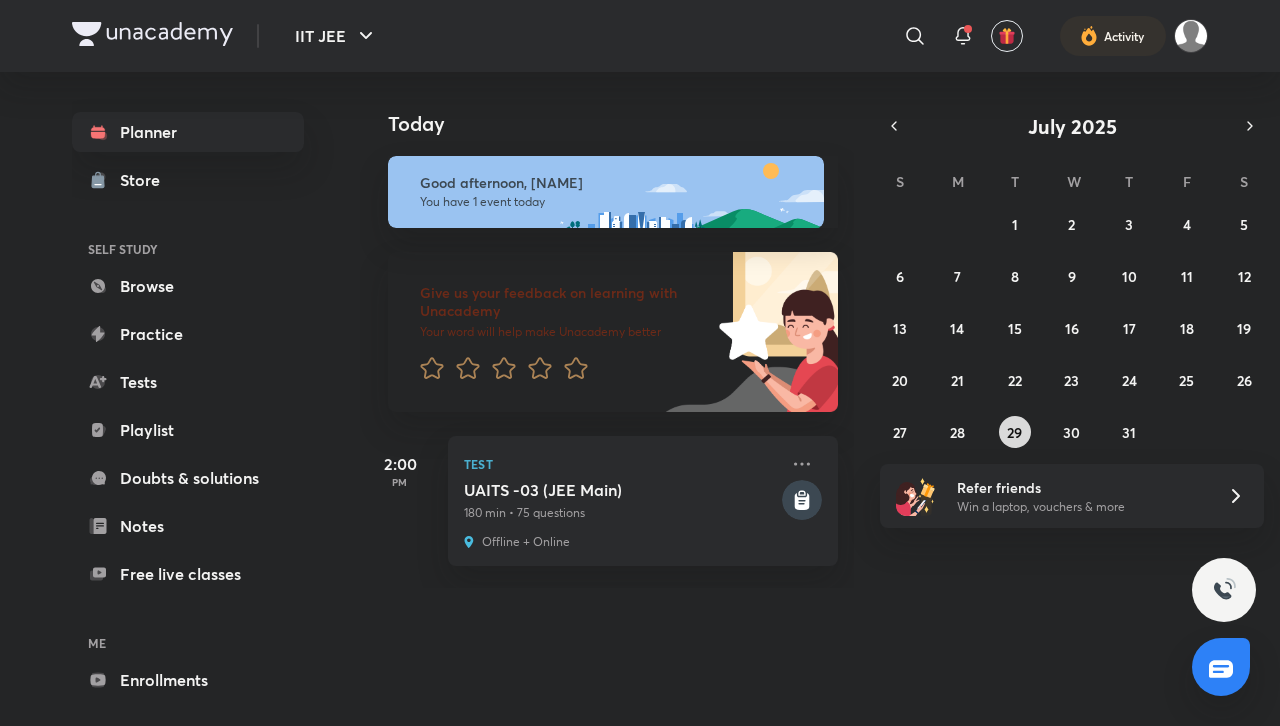 click on "29" at bounding box center [1015, 432] 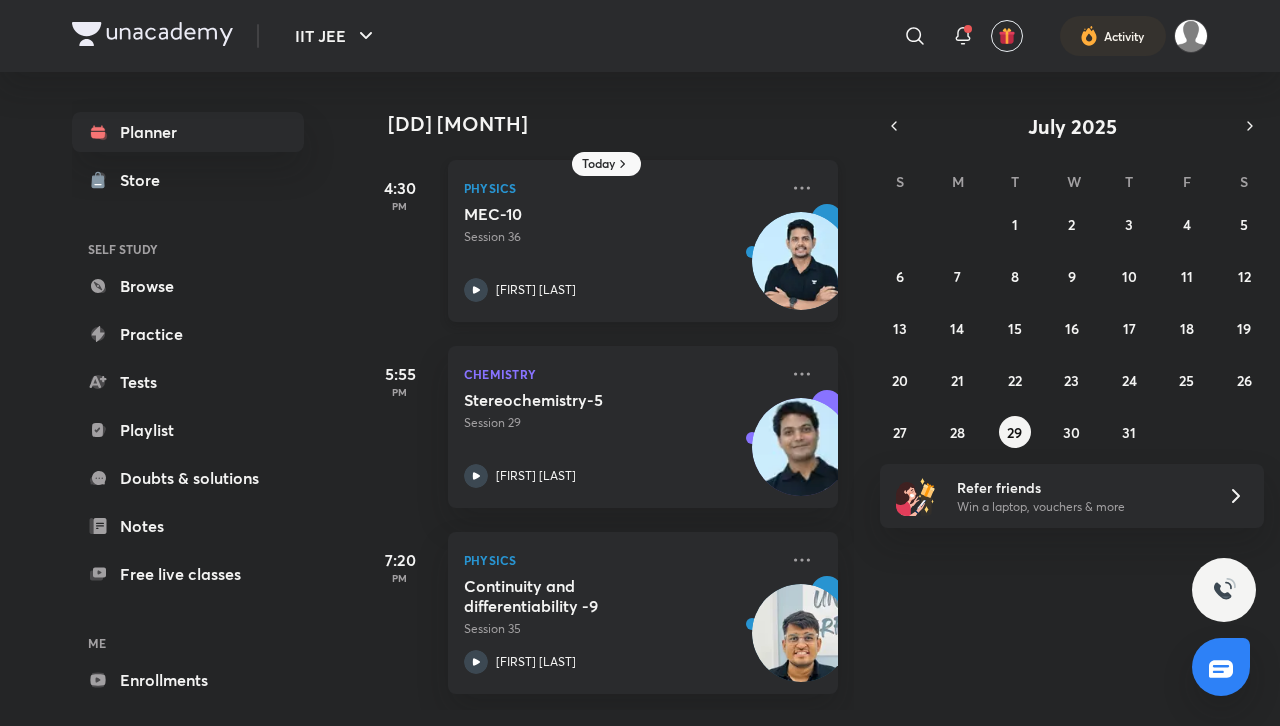 click on "MEC-10 Session 36 Shubham Sharma" at bounding box center [621, 253] 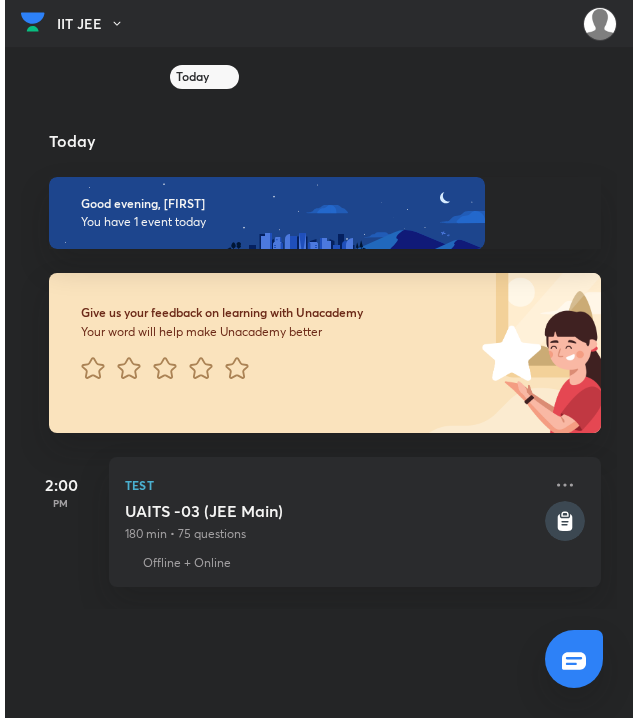scroll, scrollTop: 0, scrollLeft: 0, axis: both 